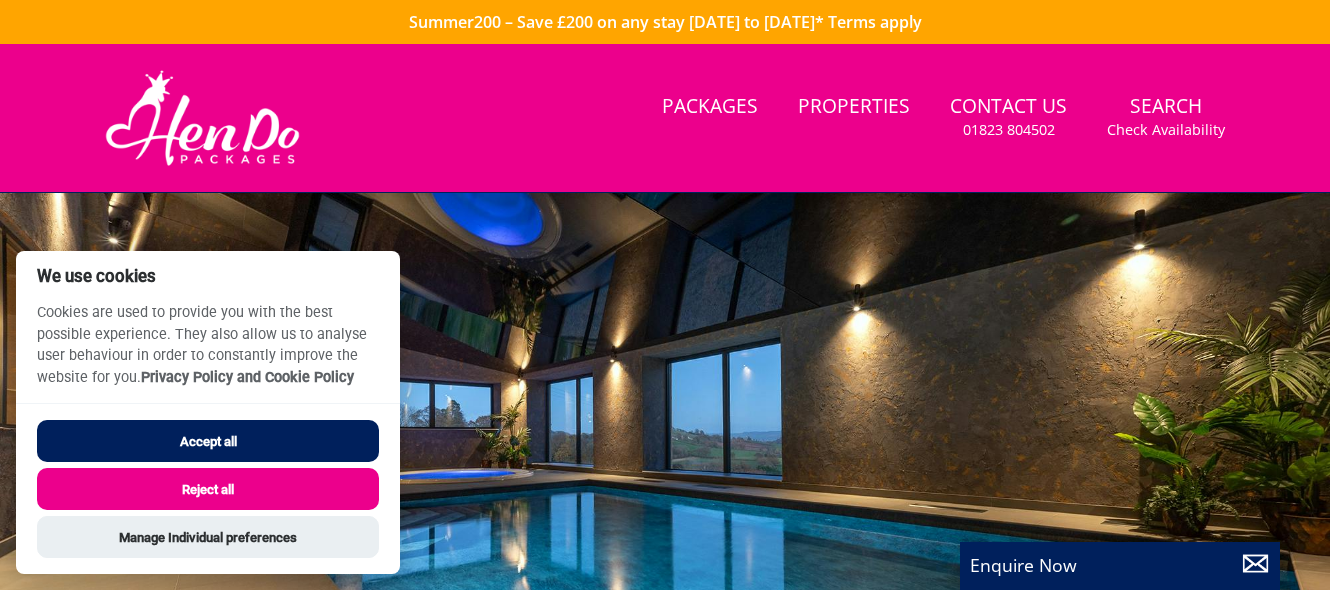 scroll, scrollTop: 0, scrollLeft: 0, axis: both 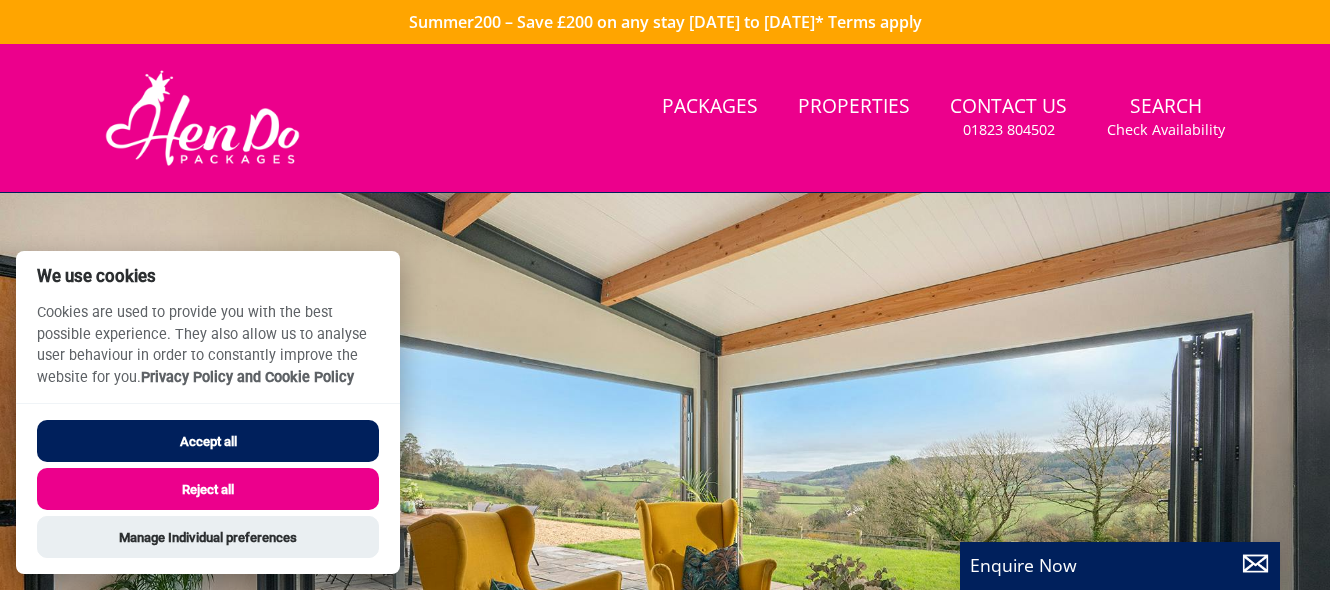 click on "Accept all" at bounding box center [208, 441] 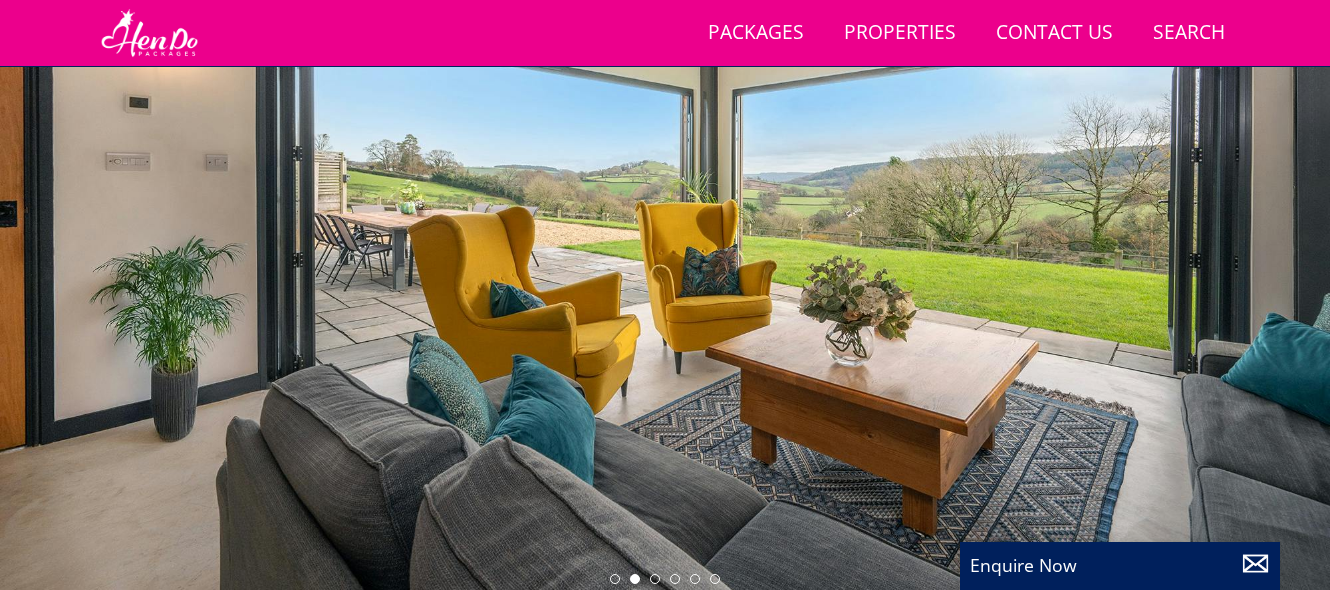 scroll, scrollTop: 218, scrollLeft: 0, axis: vertical 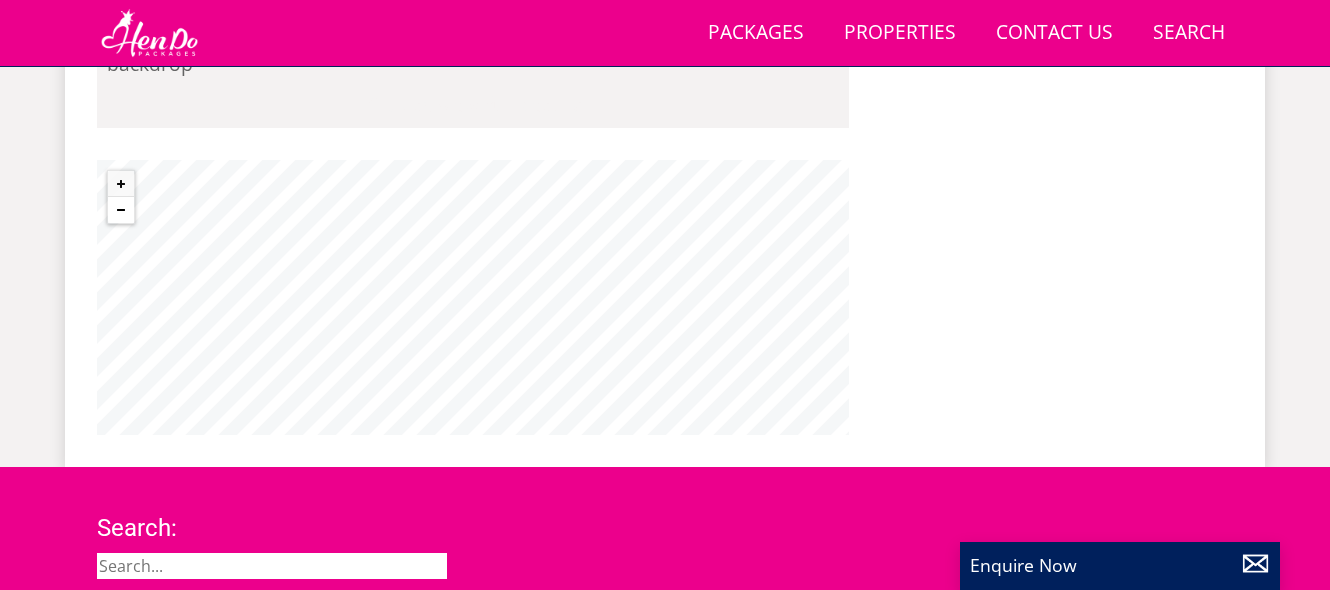 click at bounding box center (121, 210) 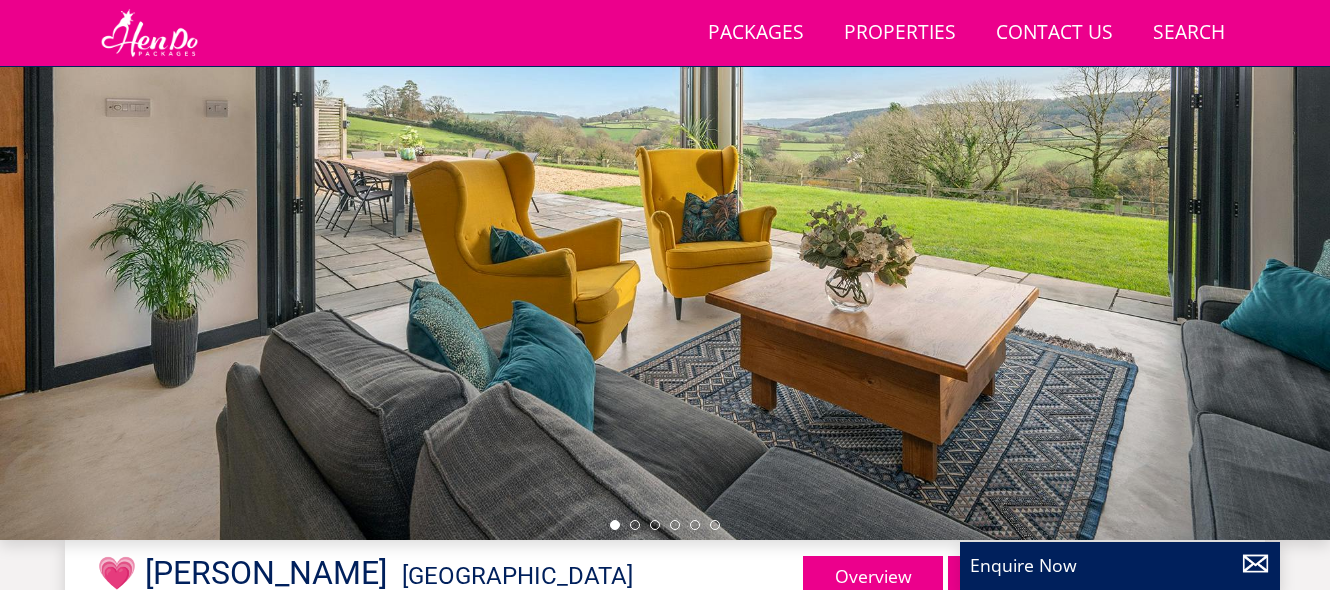 scroll, scrollTop: 313, scrollLeft: 0, axis: vertical 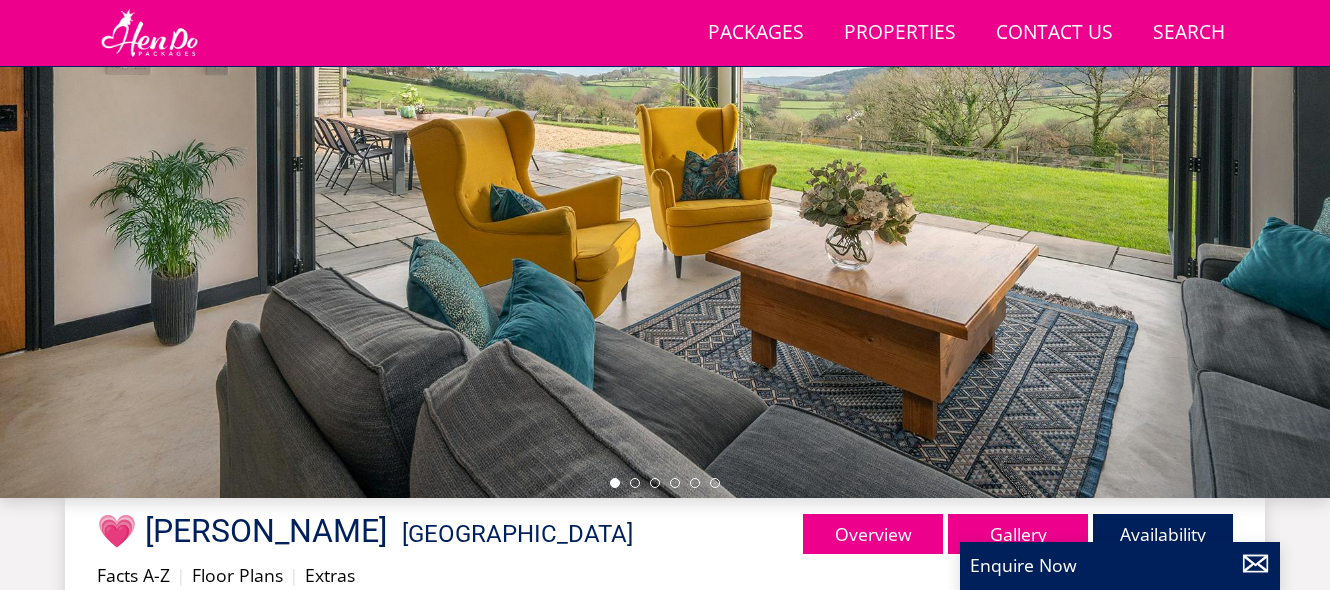 click at bounding box center (665, 148) 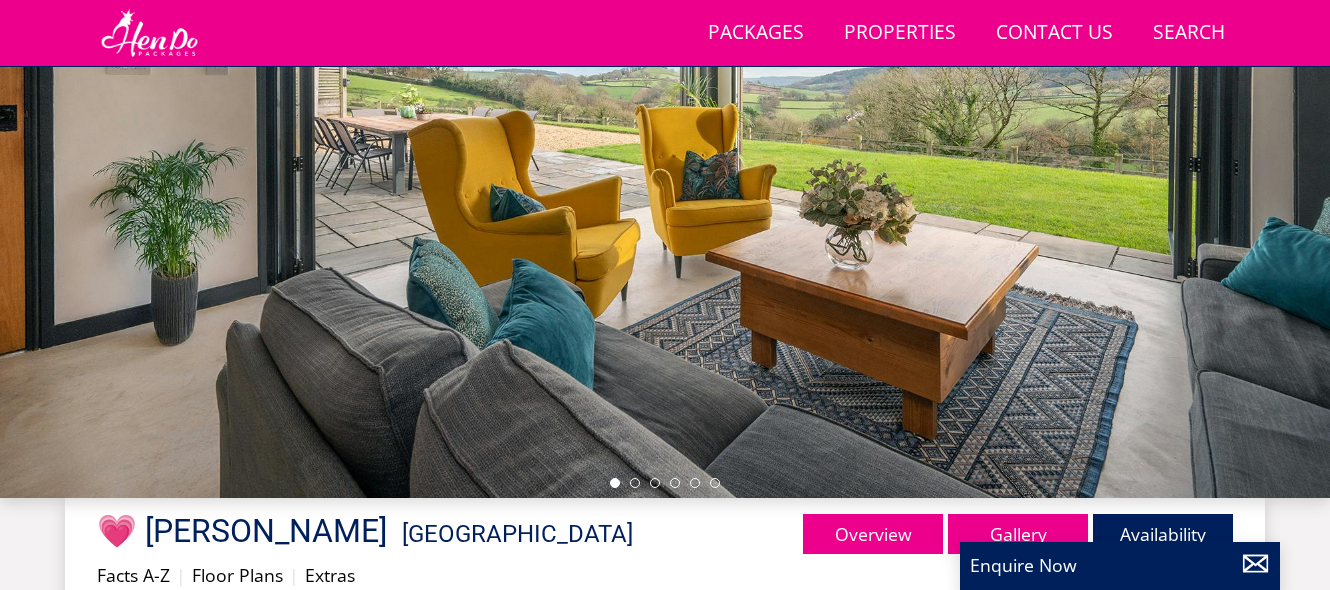 click on "Gallery" at bounding box center (1018, 534) 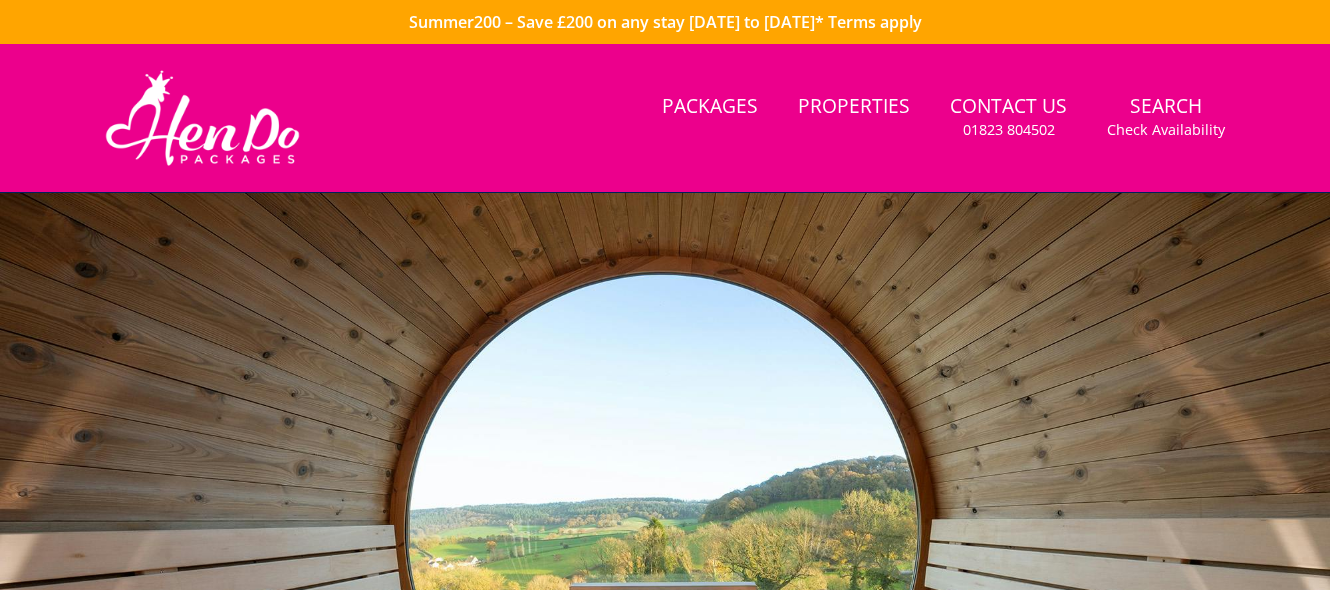 scroll, scrollTop: 232, scrollLeft: 0, axis: vertical 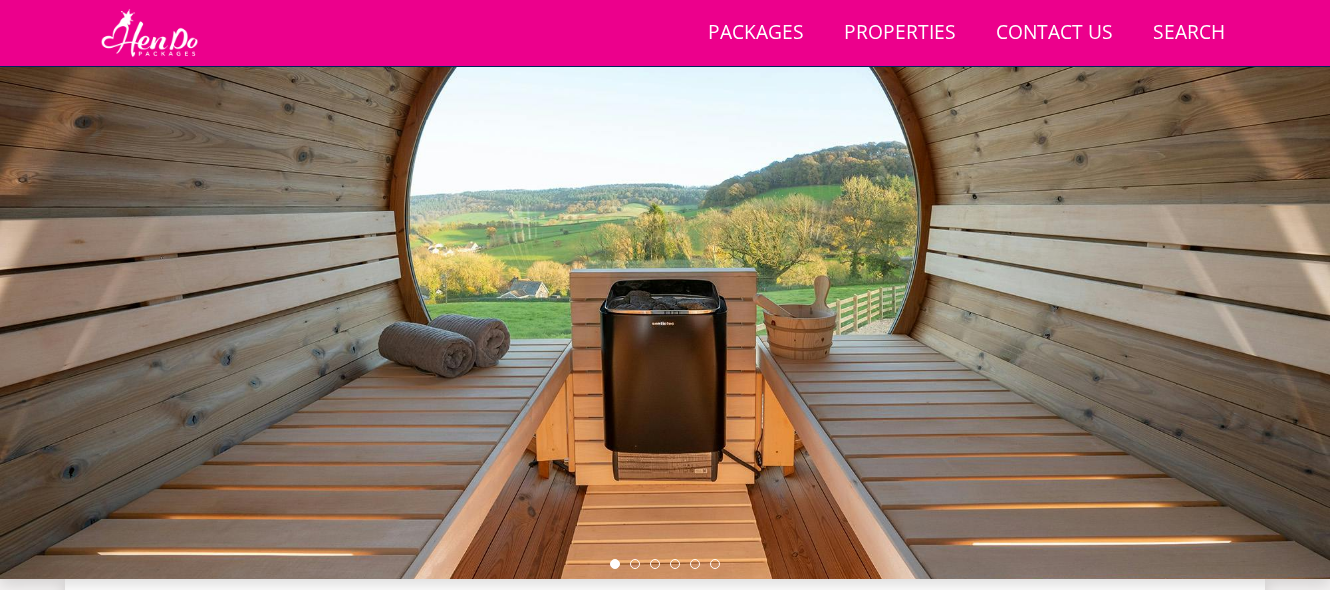 click at bounding box center (665, 229) 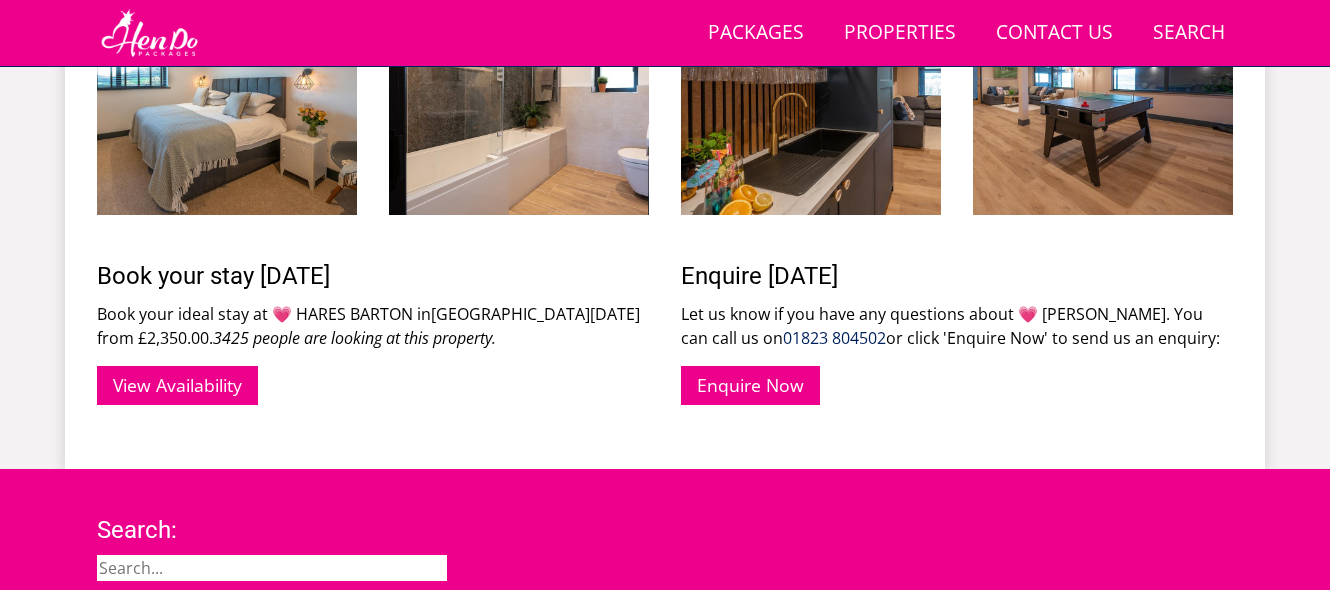 scroll, scrollTop: 3733, scrollLeft: 0, axis: vertical 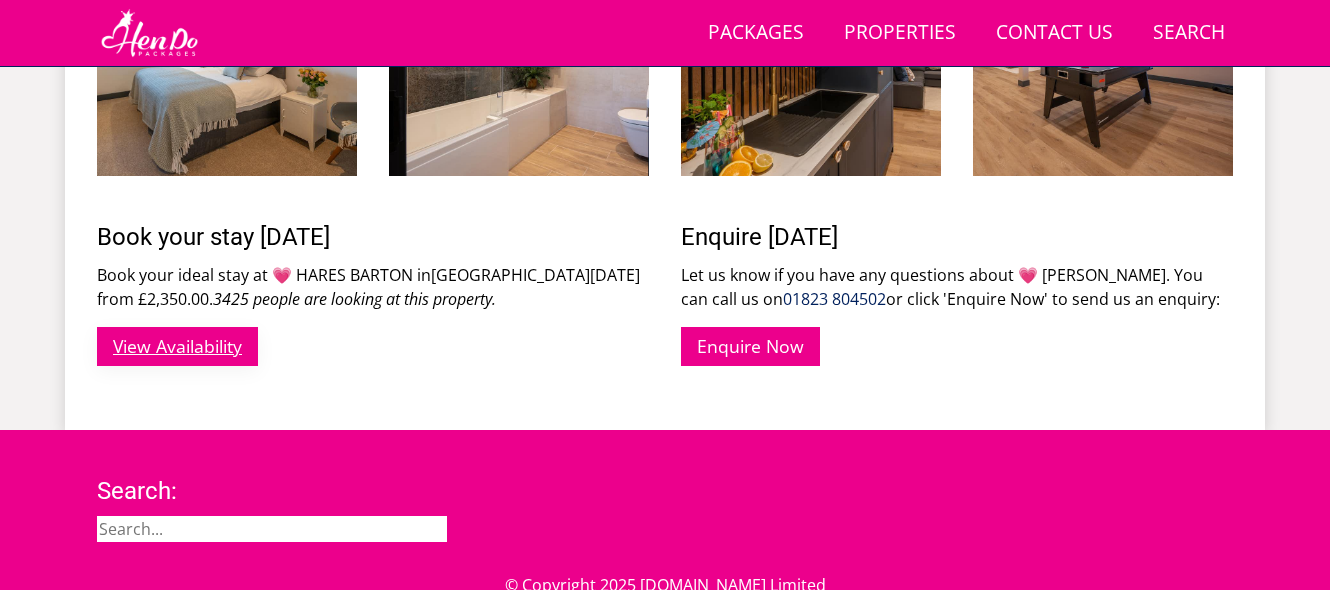 click on "View Availability" at bounding box center (177, 346) 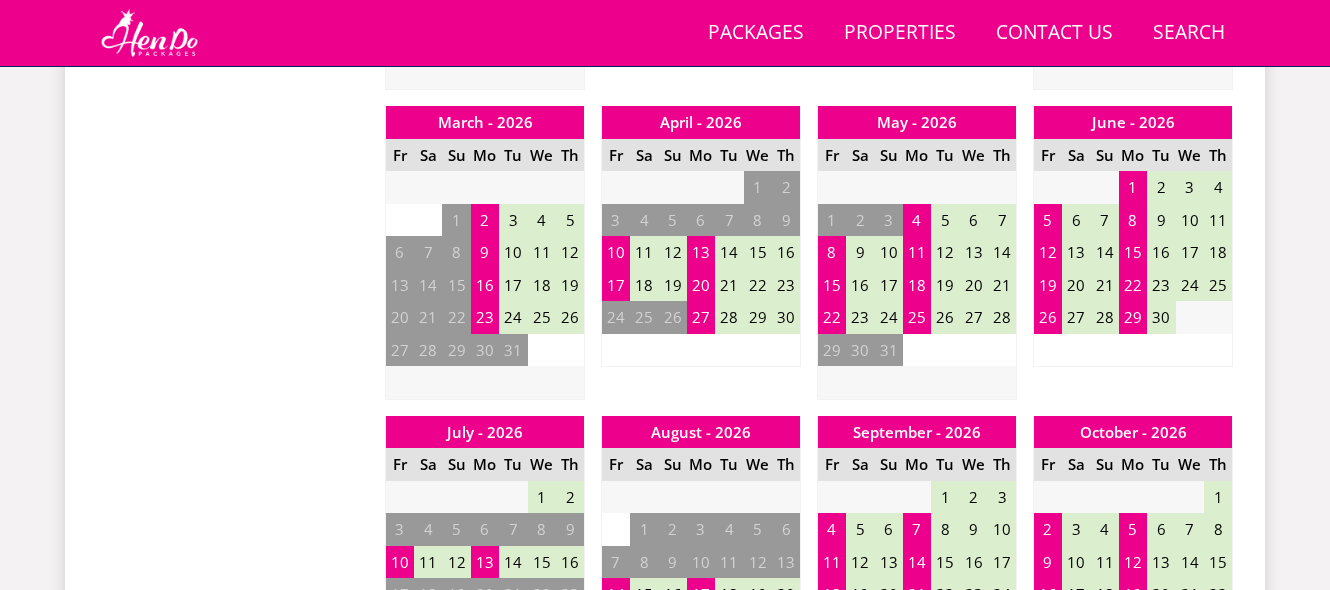 scroll, scrollTop: 1535, scrollLeft: 0, axis: vertical 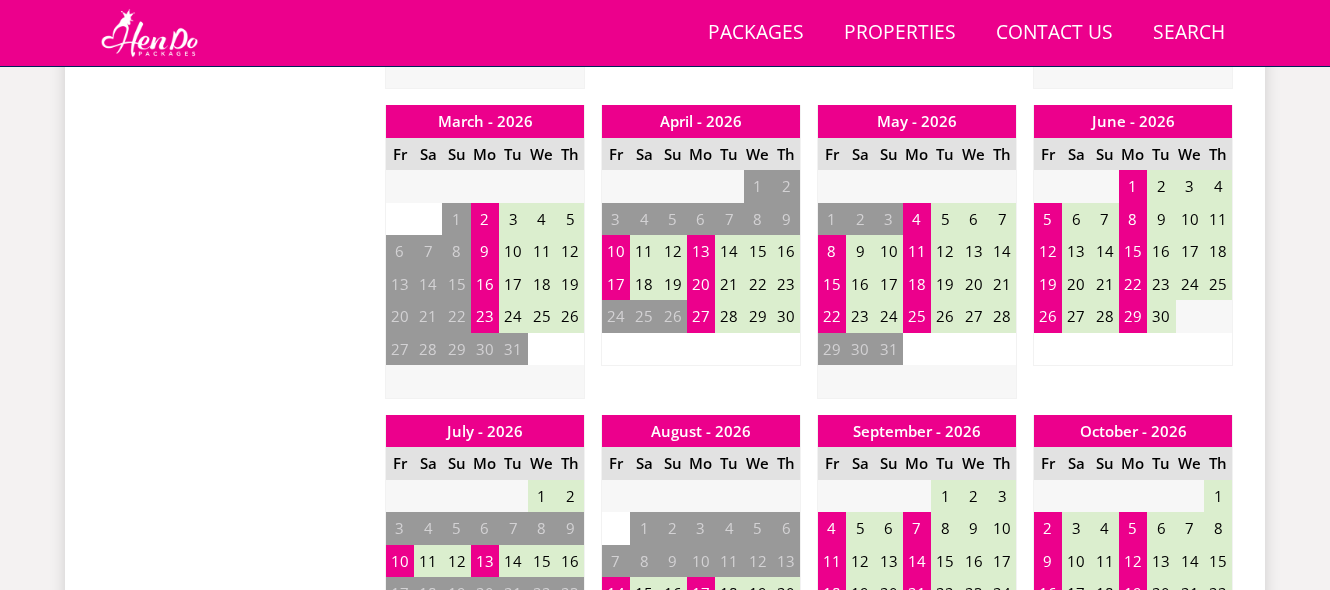 click on "23" at bounding box center [1161, 284] 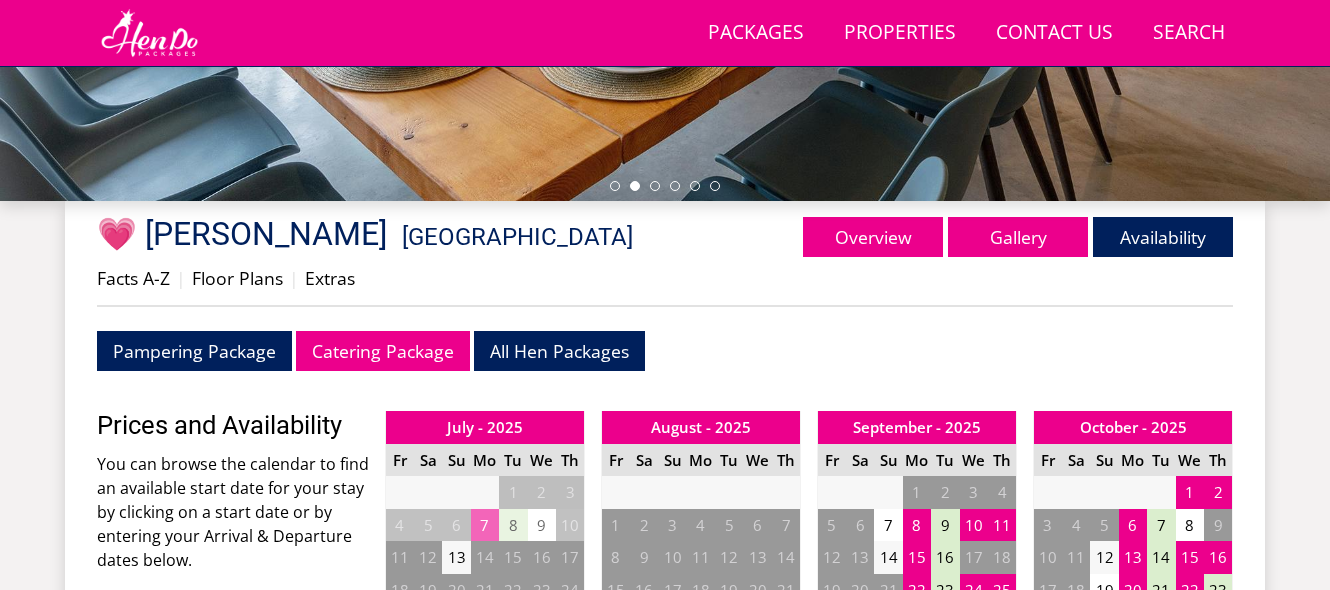 scroll, scrollTop: 594, scrollLeft: 0, axis: vertical 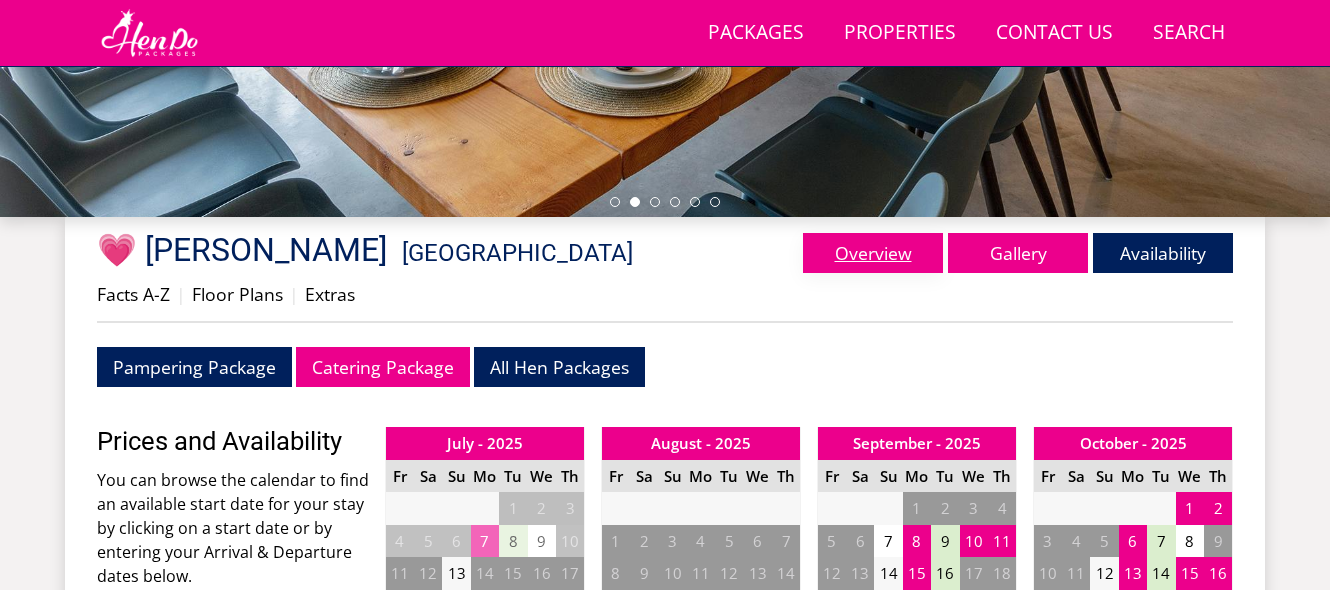 click on "Overview" at bounding box center [873, 253] 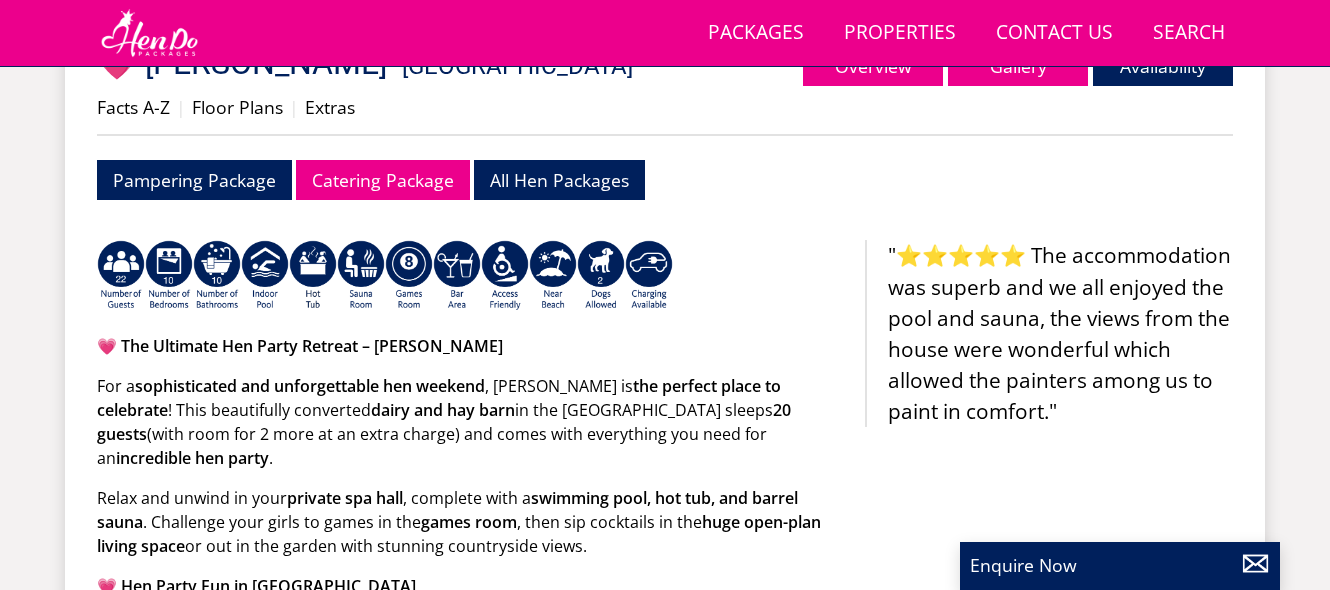 scroll, scrollTop: 782, scrollLeft: 0, axis: vertical 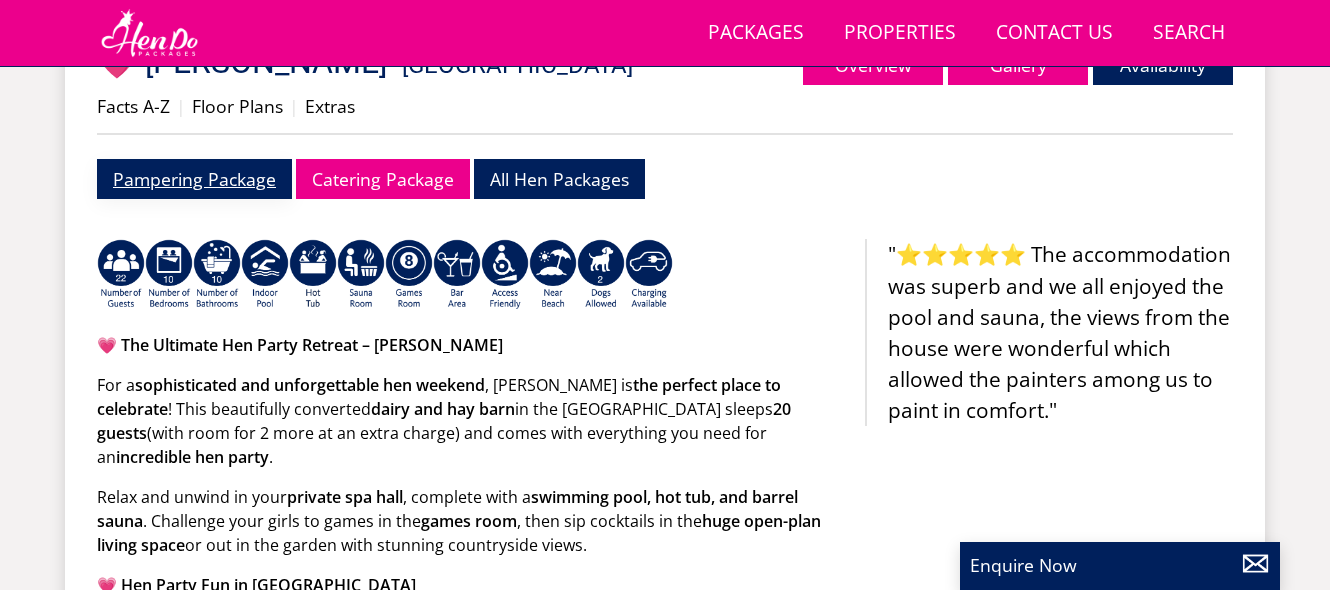 click on "Pampering Package" at bounding box center (194, 178) 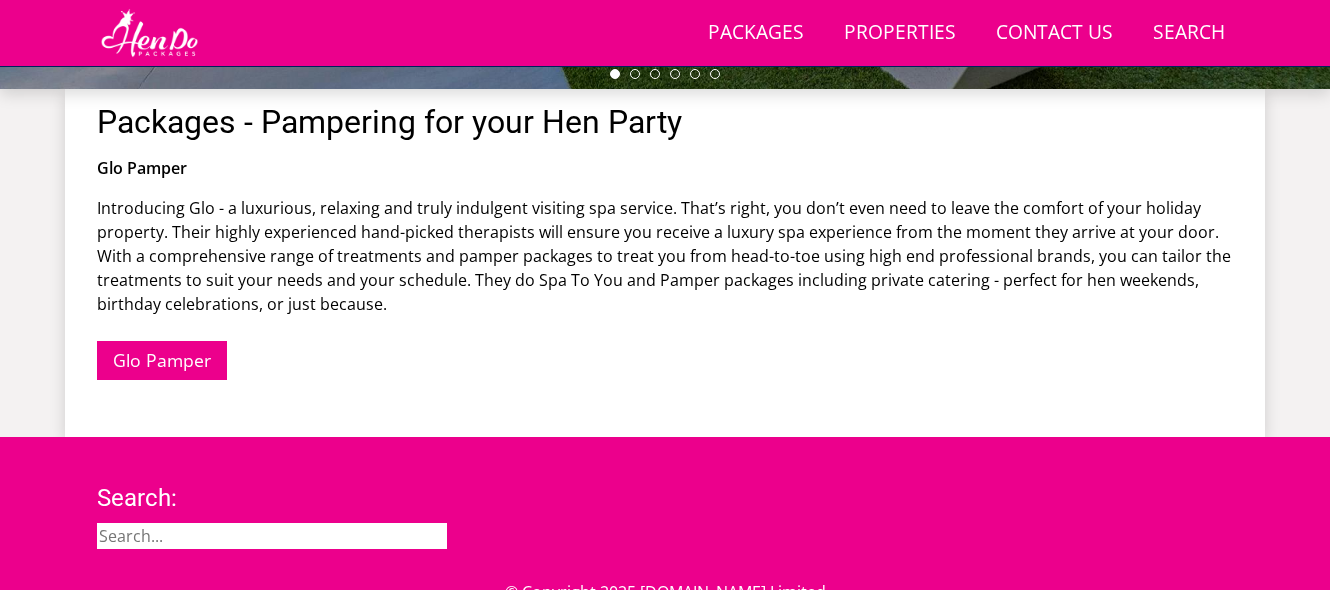scroll, scrollTop: 723, scrollLeft: 0, axis: vertical 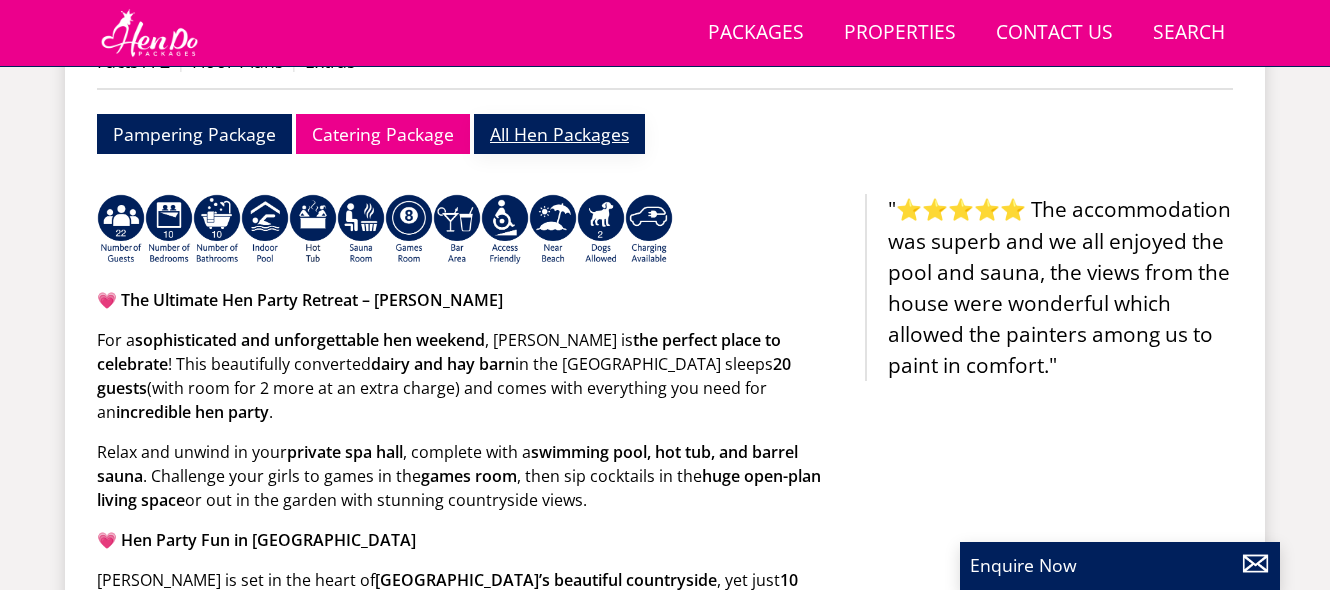 click on "All Hen Packages" at bounding box center (559, 133) 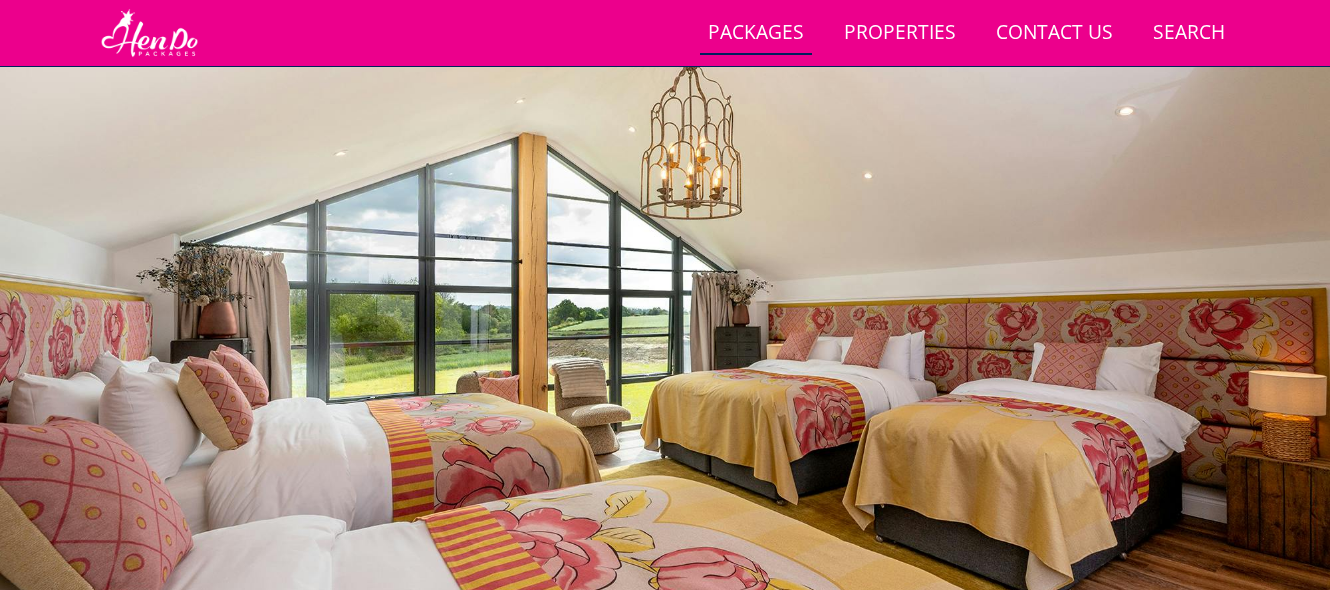 scroll, scrollTop: 325, scrollLeft: 0, axis: vertical 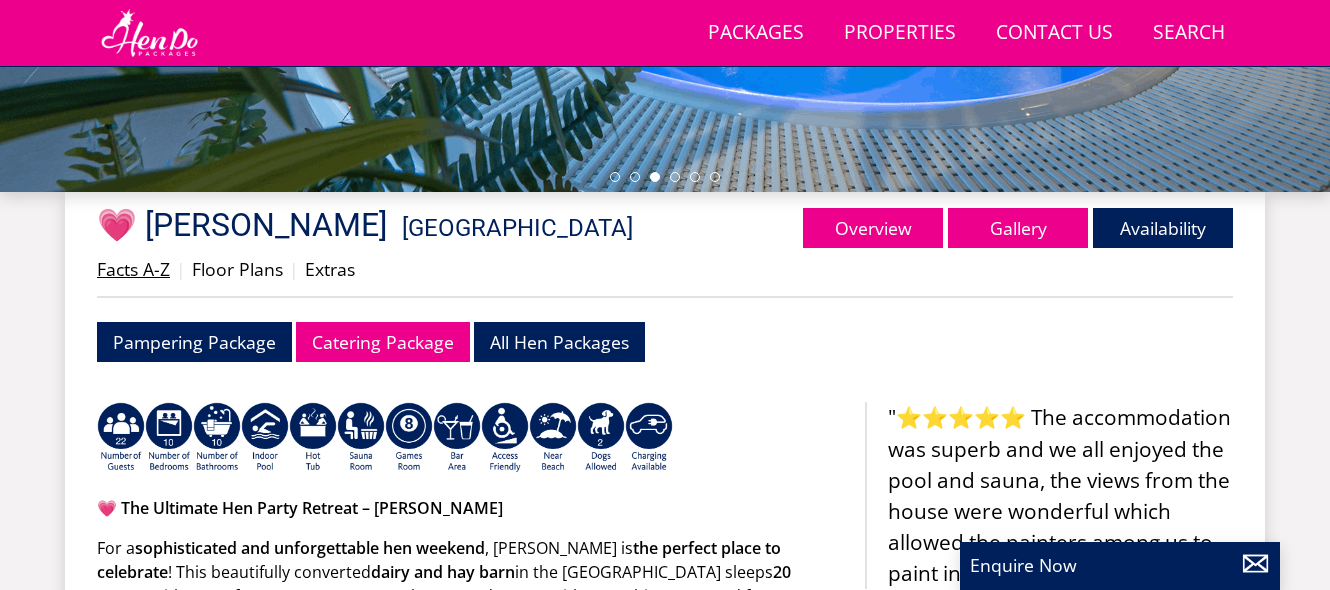 click on "Facts A-Z" at bounding box center (133, 269) 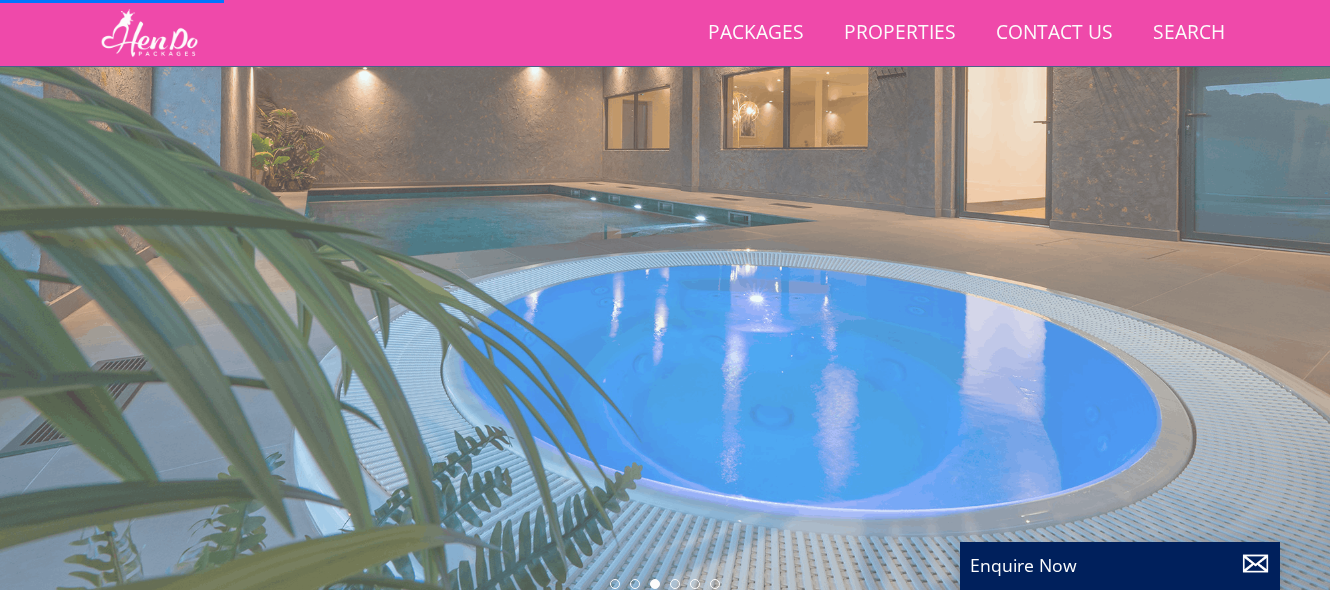 scroll, scrollTop: 209, scrollLeft: 0, axis: vertical 